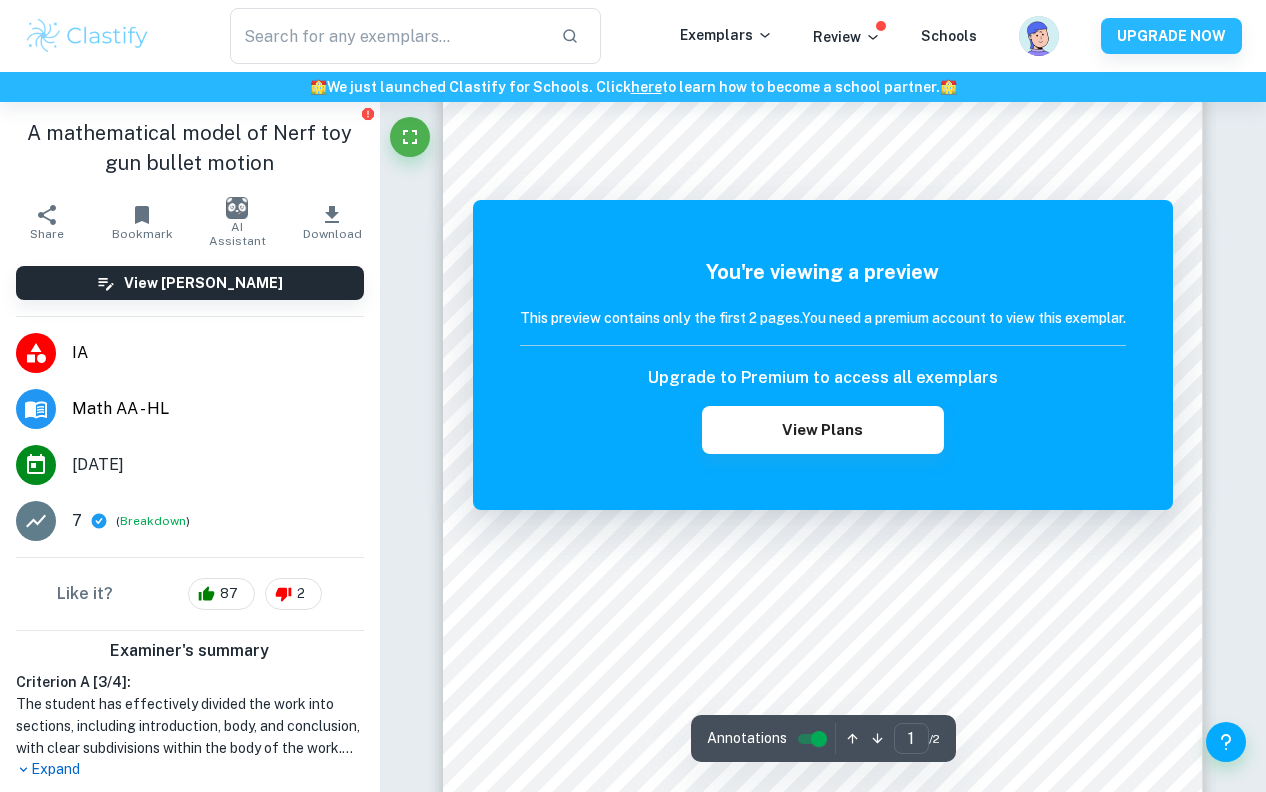 scroll, scrollTop: 178, scrollLeft: 0, axis: vertical 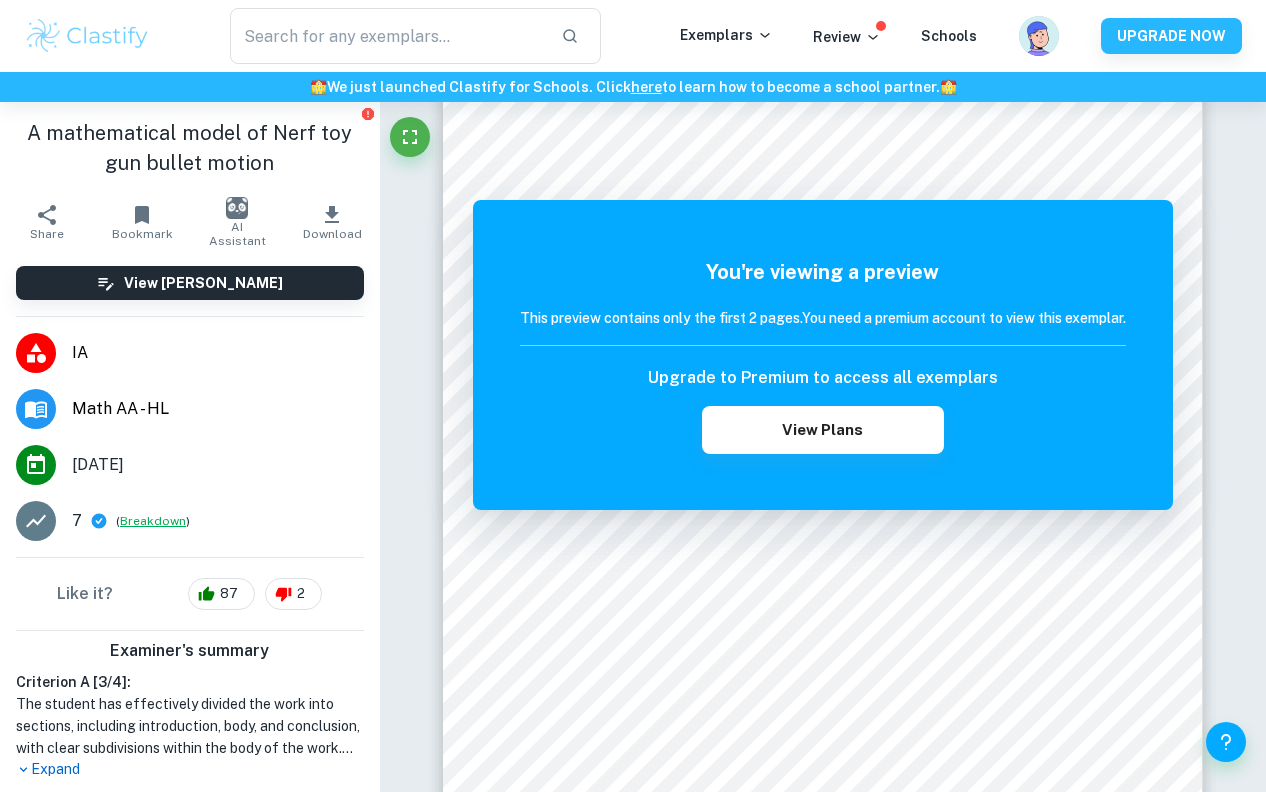 click on "Breakdown" at bounding box center [153, 521] 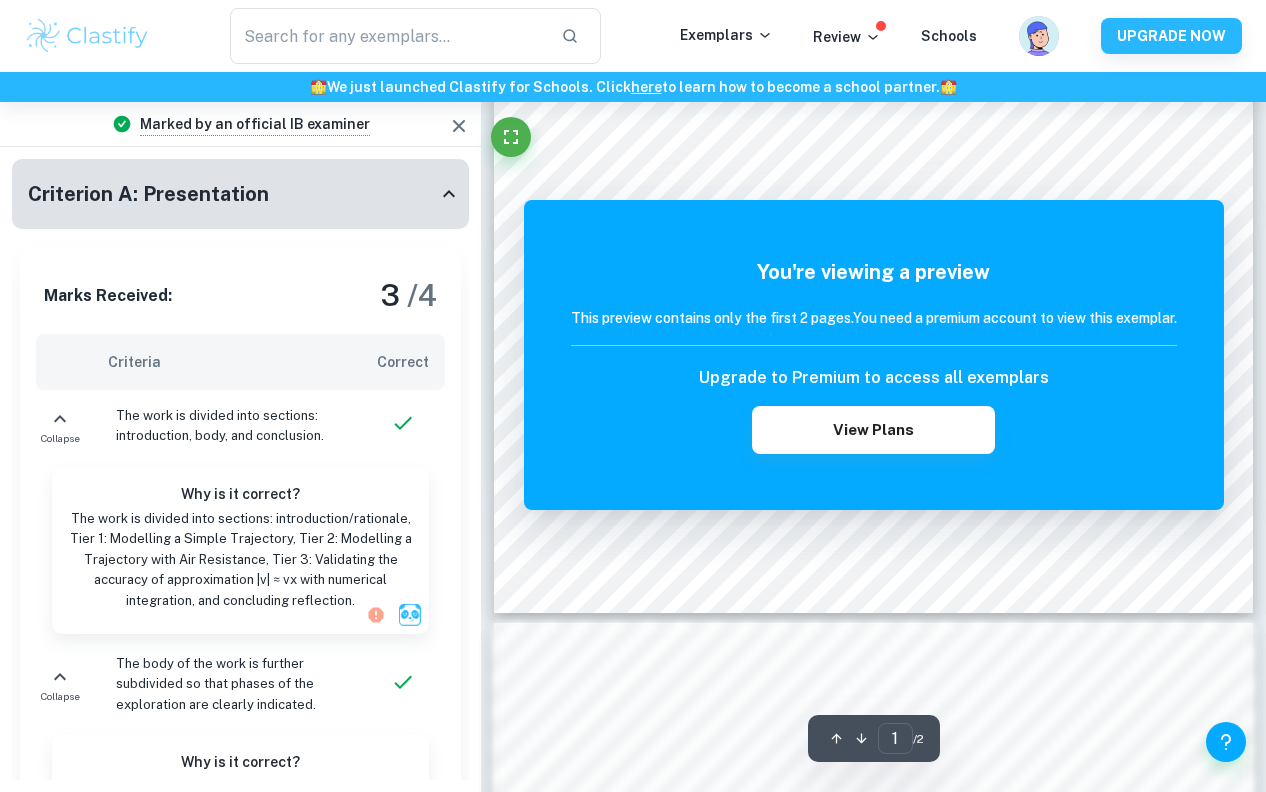 scroll, scrollTop: 586, scrollLeft: 0, axis: vertical 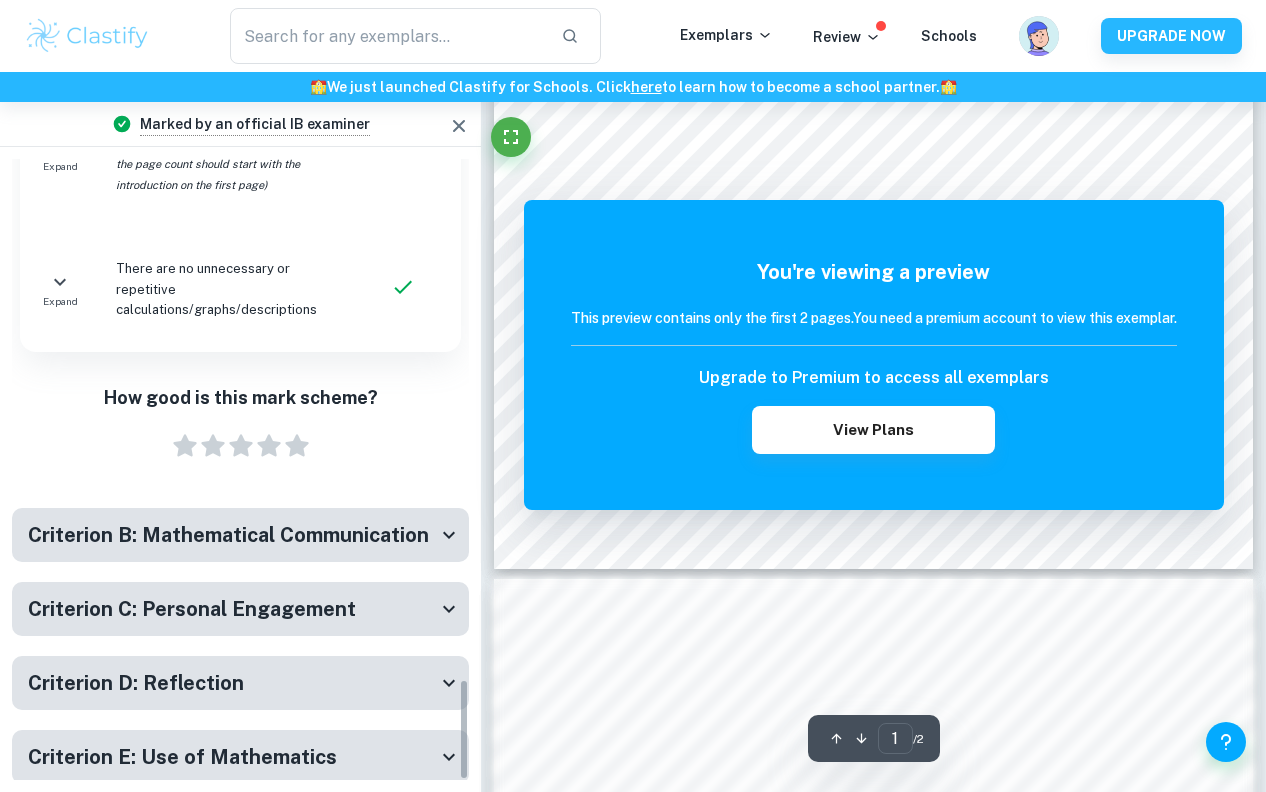 click on "Criterion B: Mathematical Communication" at bounding box center (240, 535) 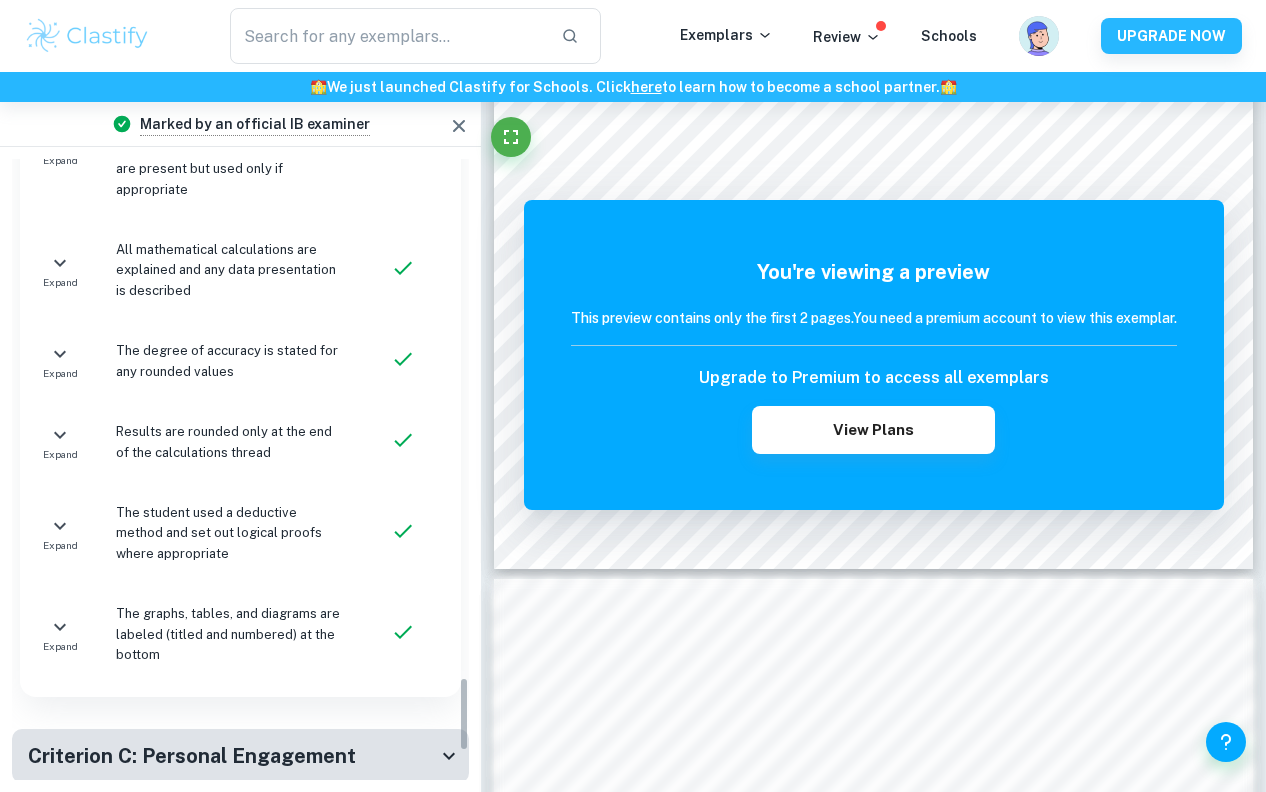 scroll, scrollTop: 4298, scrollLeft: 0, axis: vertical 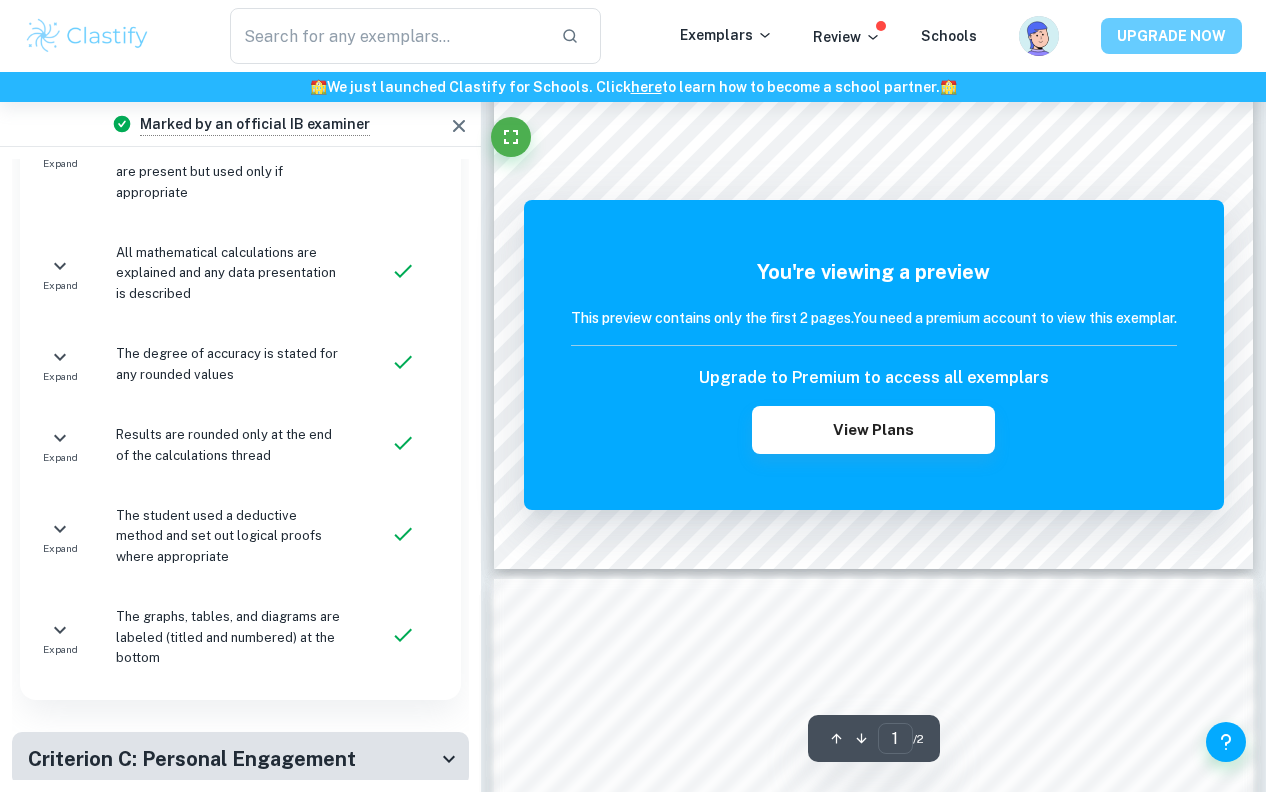 click on "UPGRADE NOW" at bounding box center (1171, 36) 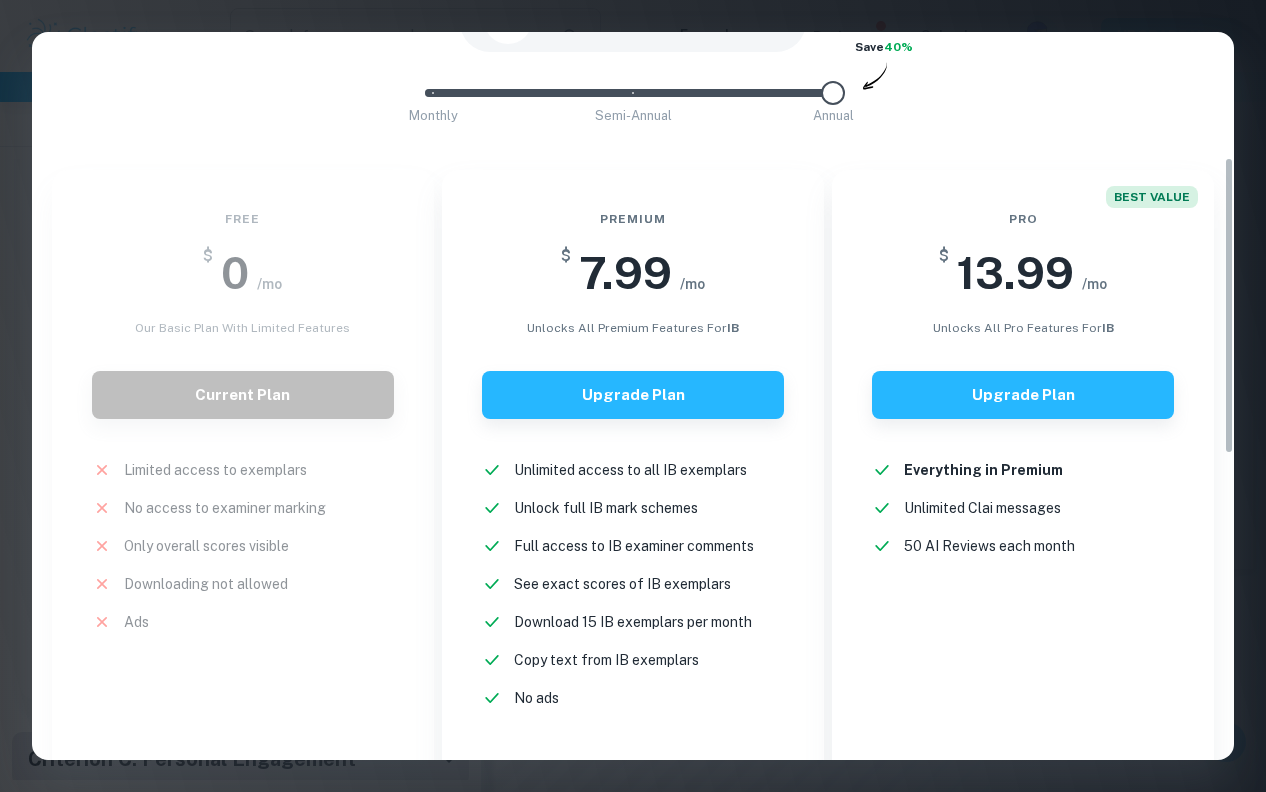 scroll, scrollTop: 308, scrollLeft: 0, axis: vertical 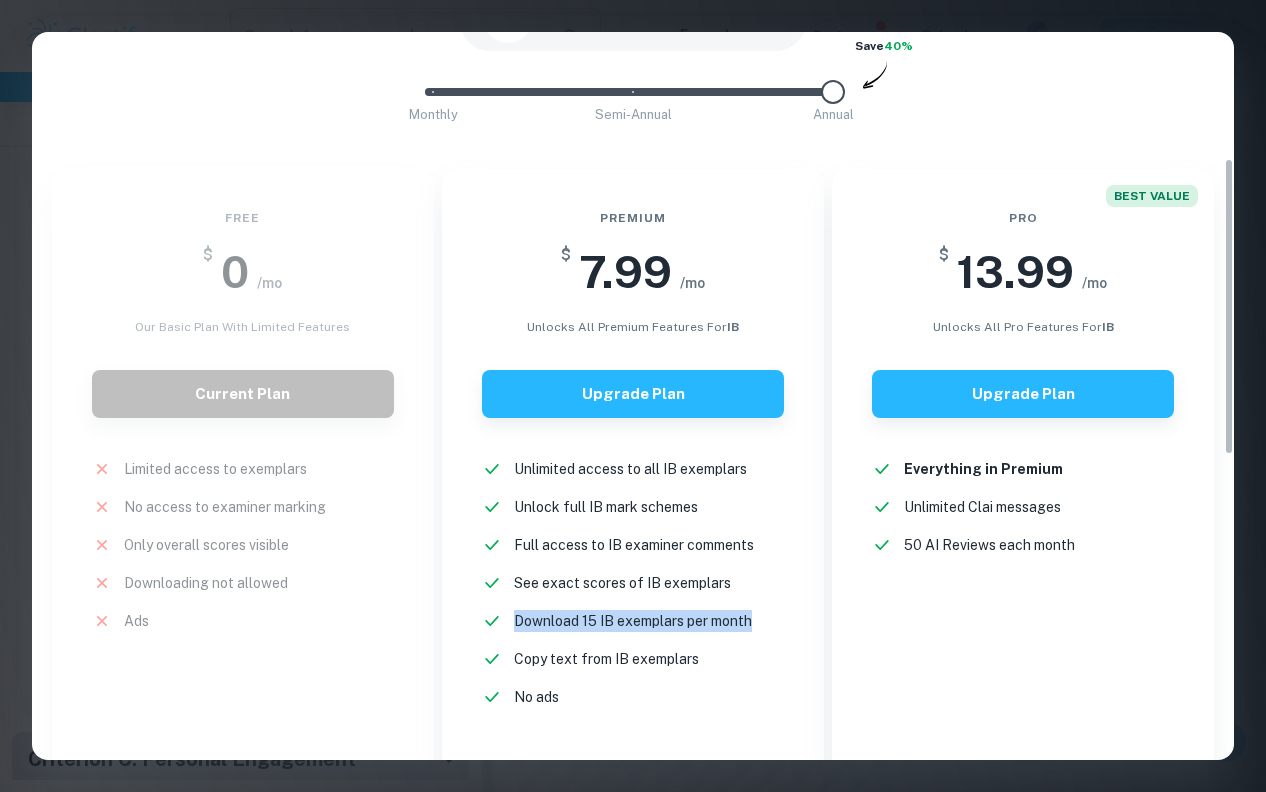 drag, startPoint x: 516, startPoint y: 614, endPoint x: 765, endPoint y: 617, distance: 249.01807 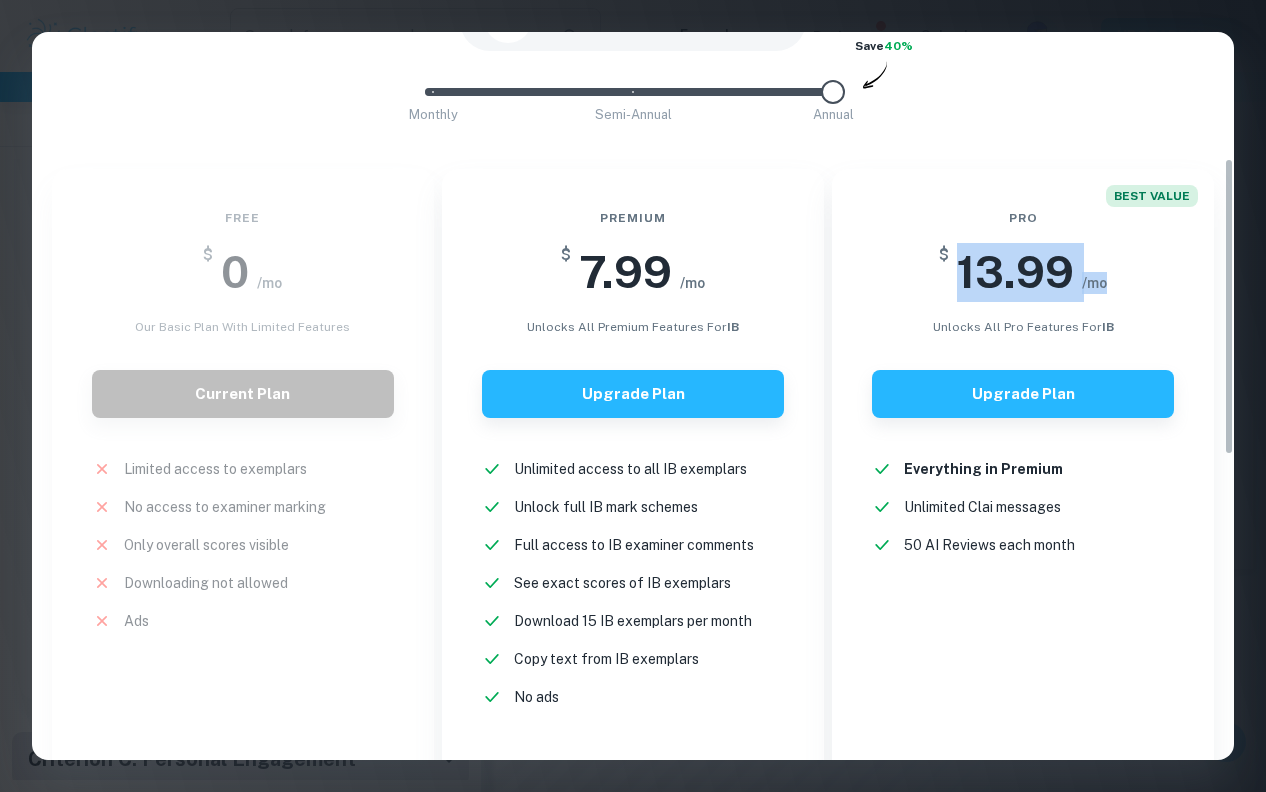 drag, startPoint x: 961, startPoint y: 277, endPoint x: 1114, endPoint y: 281, distance: 153.05228 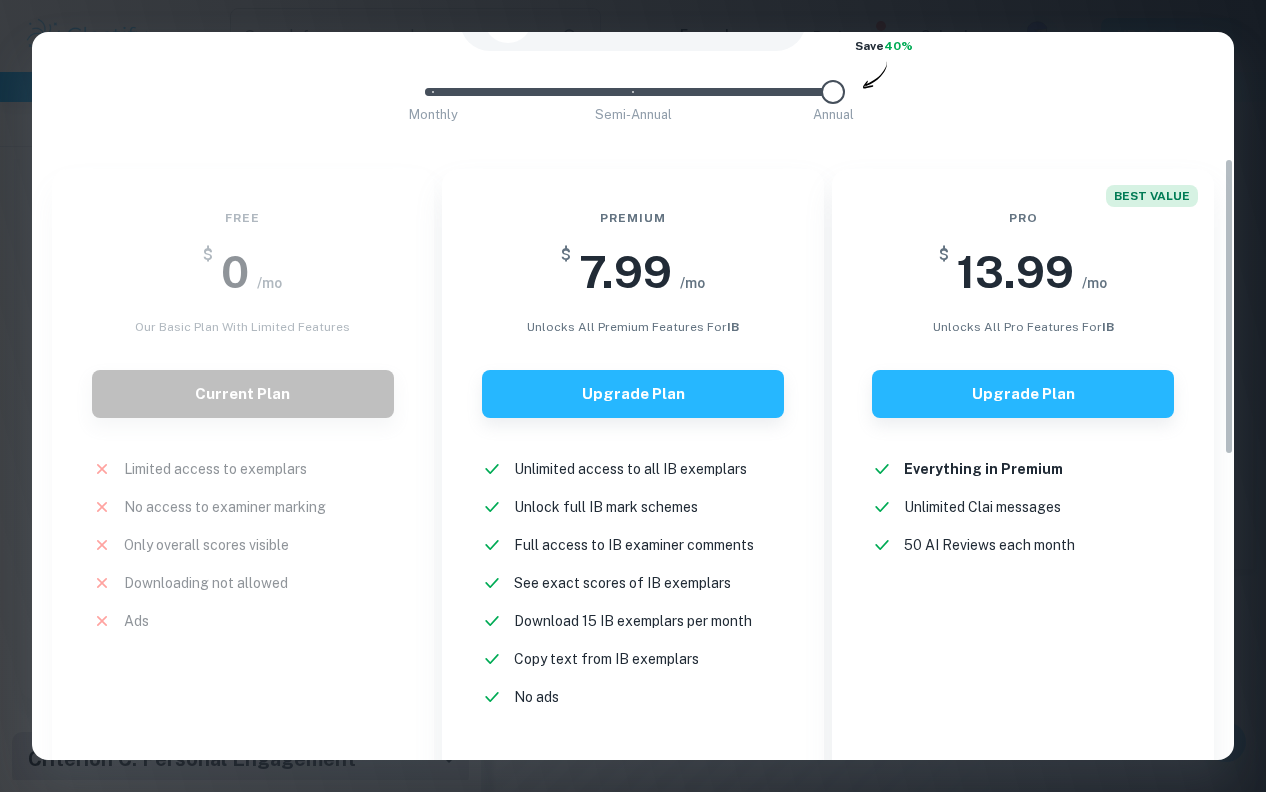 click on "50 AI Reviews each month" at bounding box center [989, 545] 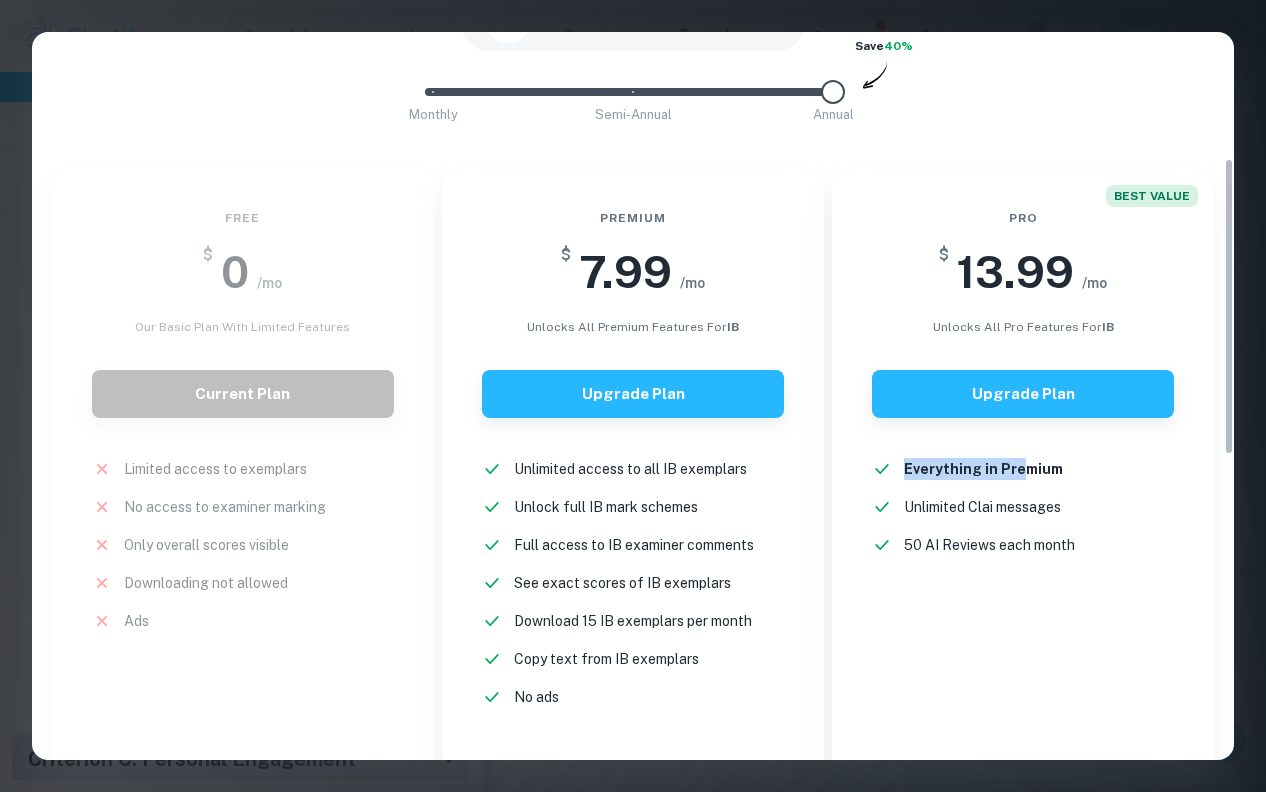 drag, startPoint x: 908, startPoint y: 470, endPoint x: 1016, endPoint y: 470, distance: 108 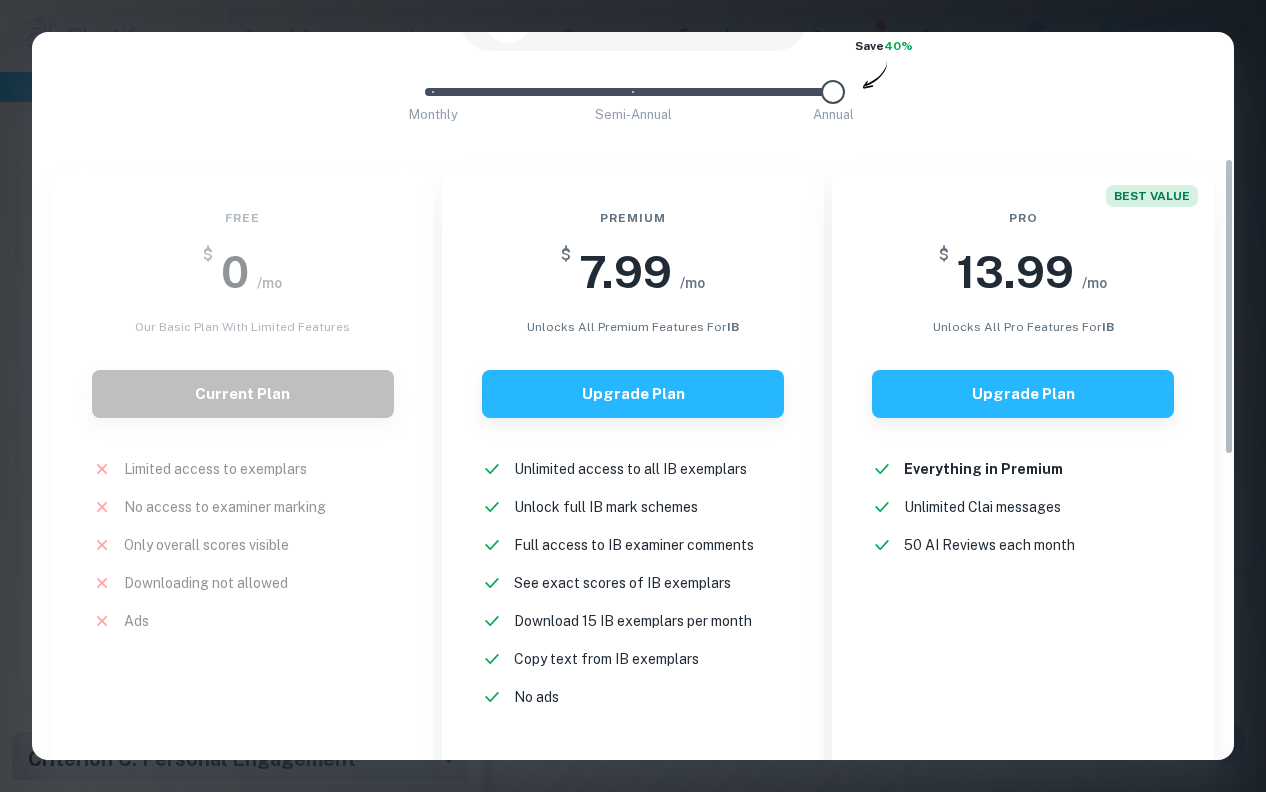 click on "Everything in Premium New! Unlimited Clai messages New! 50 AI Reviews each month New!" at bounding box center (1023, 507) 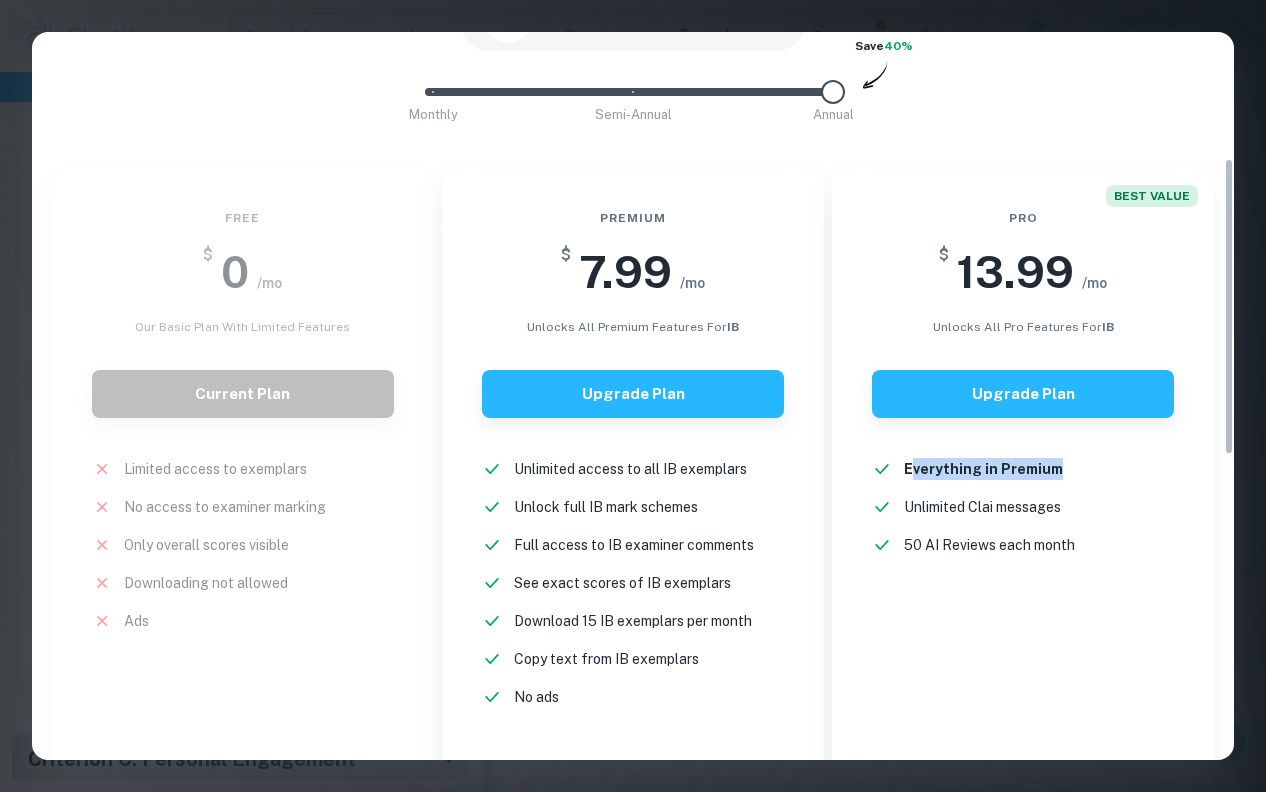drag, startPoint x: 910, startPoint y: 470, endPoint x: 1065, endPoint y: 470, distance: 155 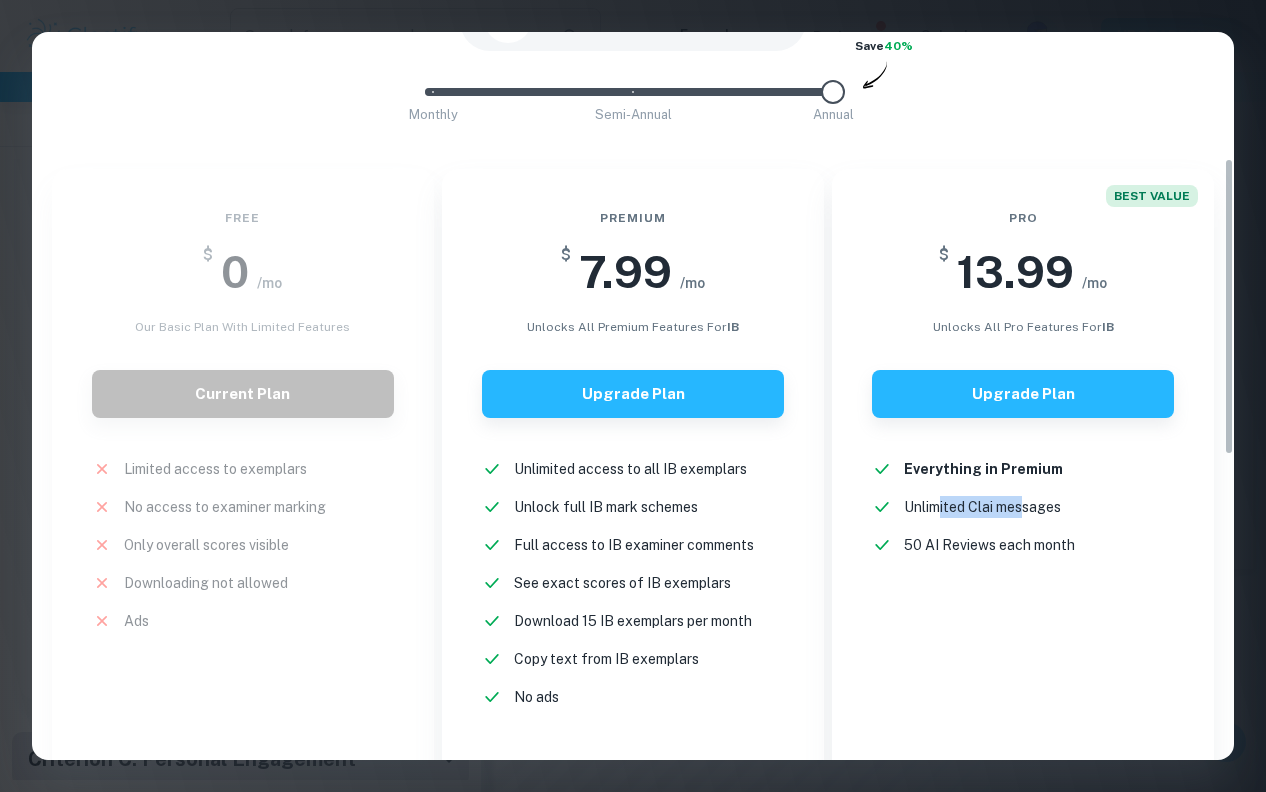 drag, startPoint x: 939, startPoint y: 500, endPoint x: 1026, endPoint y: 500, distance: 87 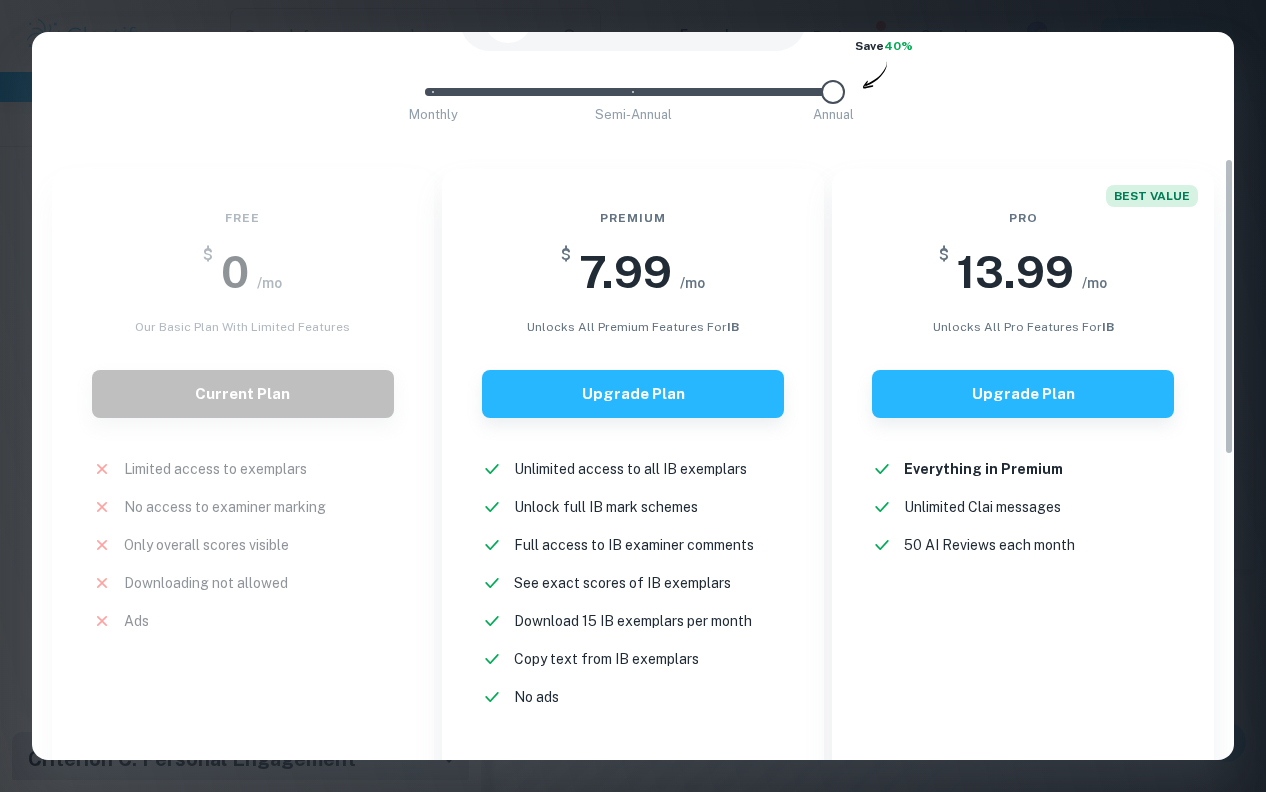click on "Everything in Premium New! Unlimited Clai messages New! 50 AI Reviews each month New!" at bounding box center (1023, 507) 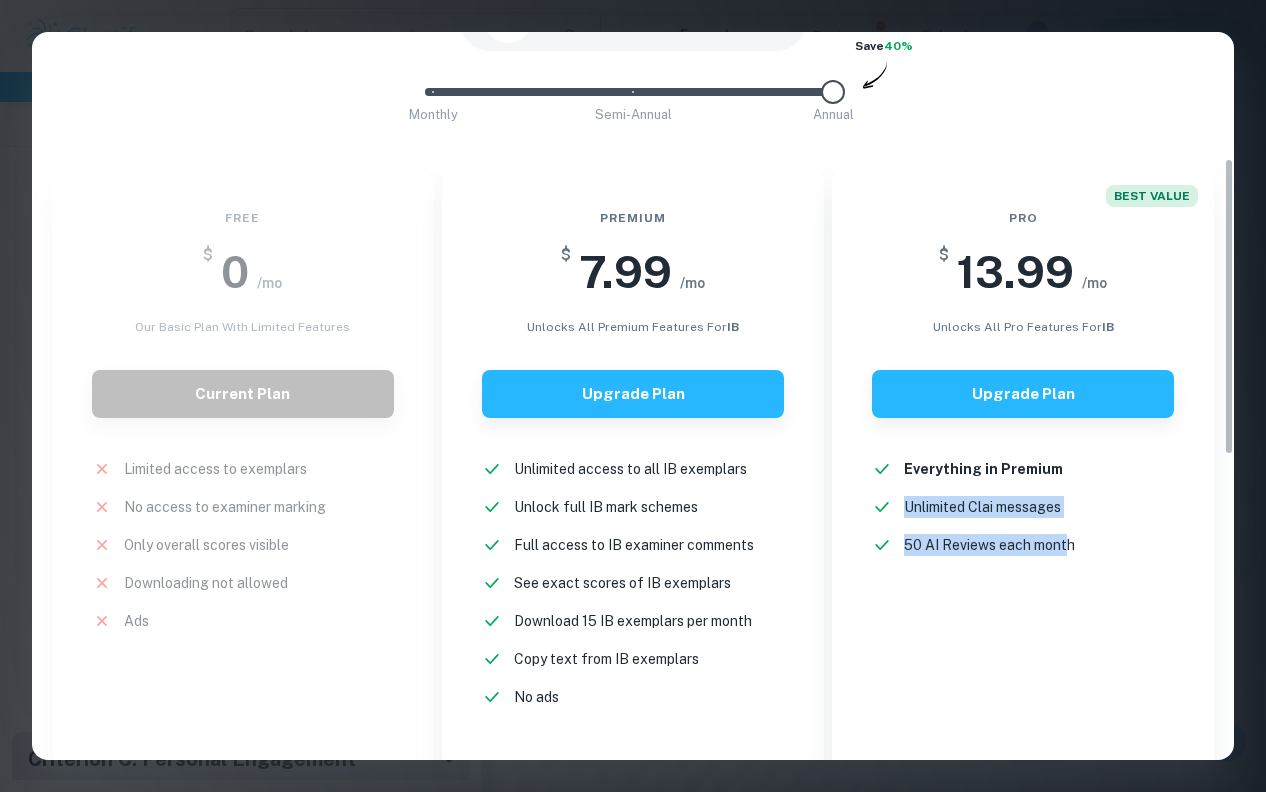 drag, startPoint x: 916, startPoint y: 500, endPoint x: 1070, endPoint y: 543, distance: 159.8906 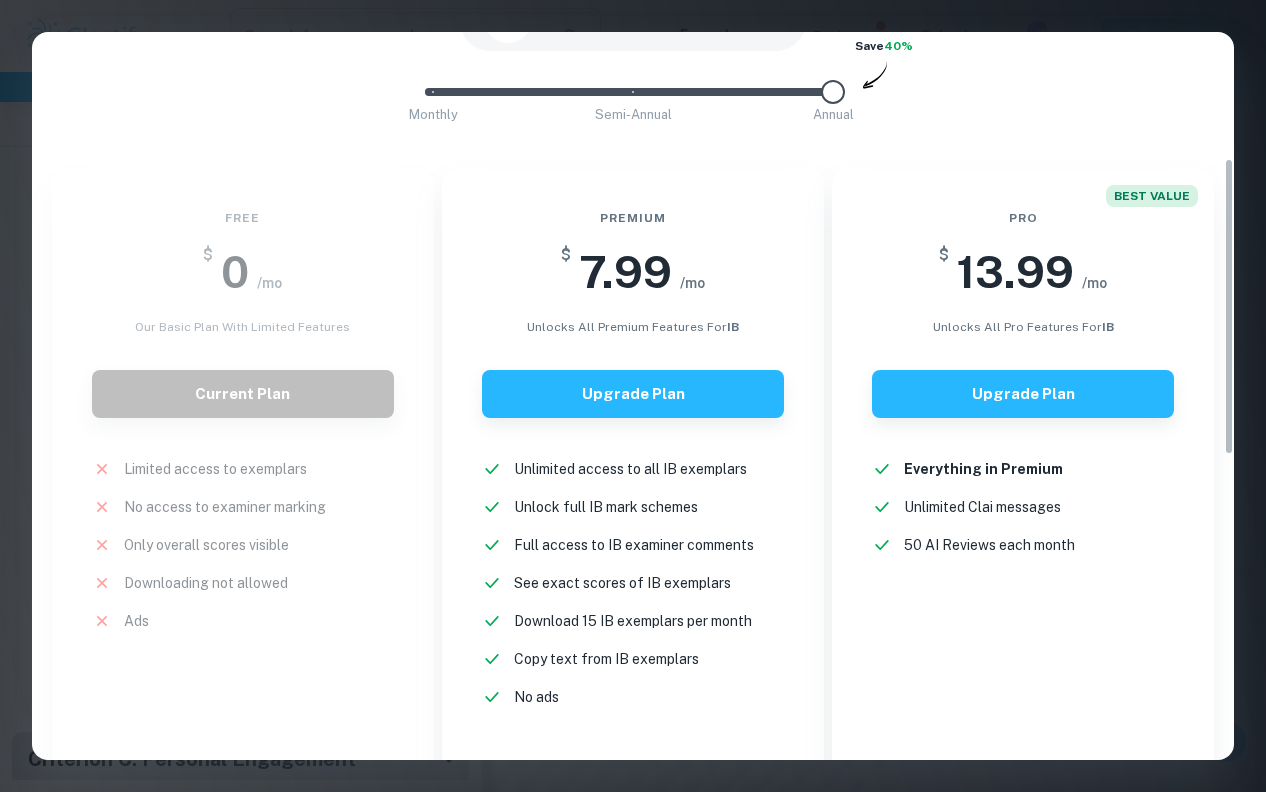 click on "Unlimited access to all IB exemplars New! Unlock full IB mark schemes New! Full access to IB examiner comments New! See exact scores of IB exemplars New! Download 15 IB exemplars per month New! Copy text from IB exemplars New! No ads New!" at bounding box center (633, 583) 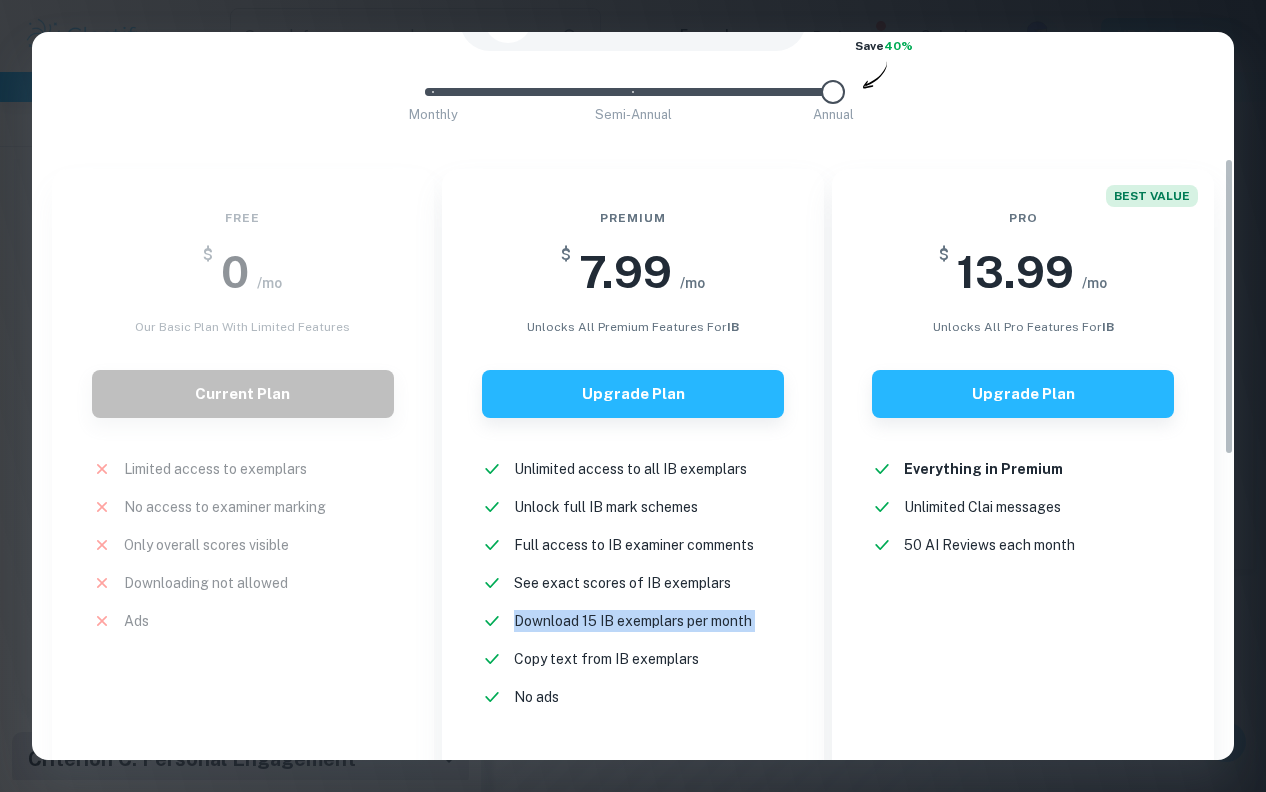 drag, startPoint x: 515, startPoint y: 619, endPoint x: 767, endPoint y: 612, distance: 252.0972 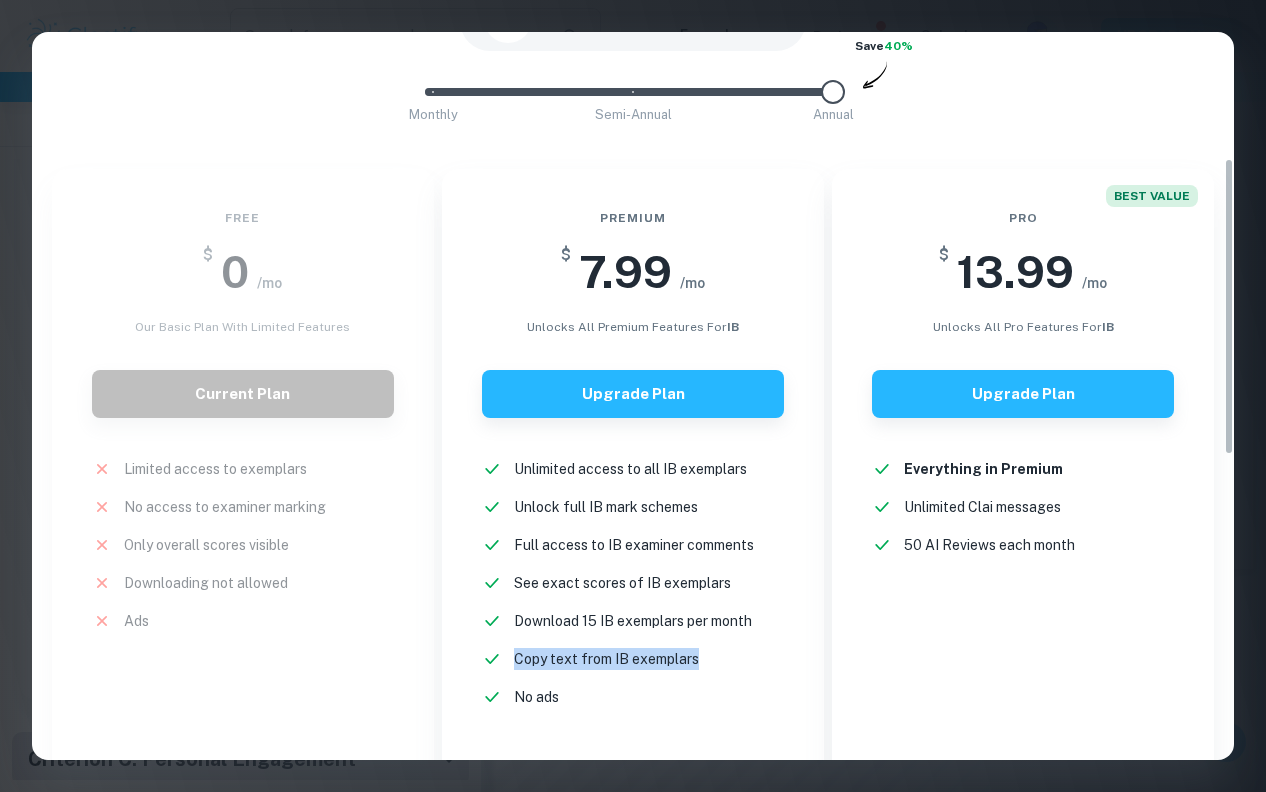 drag, startPoint x: 514, startPoint y: 659, endPoint x: 718, endPoint y: 656, distance: 204.02206 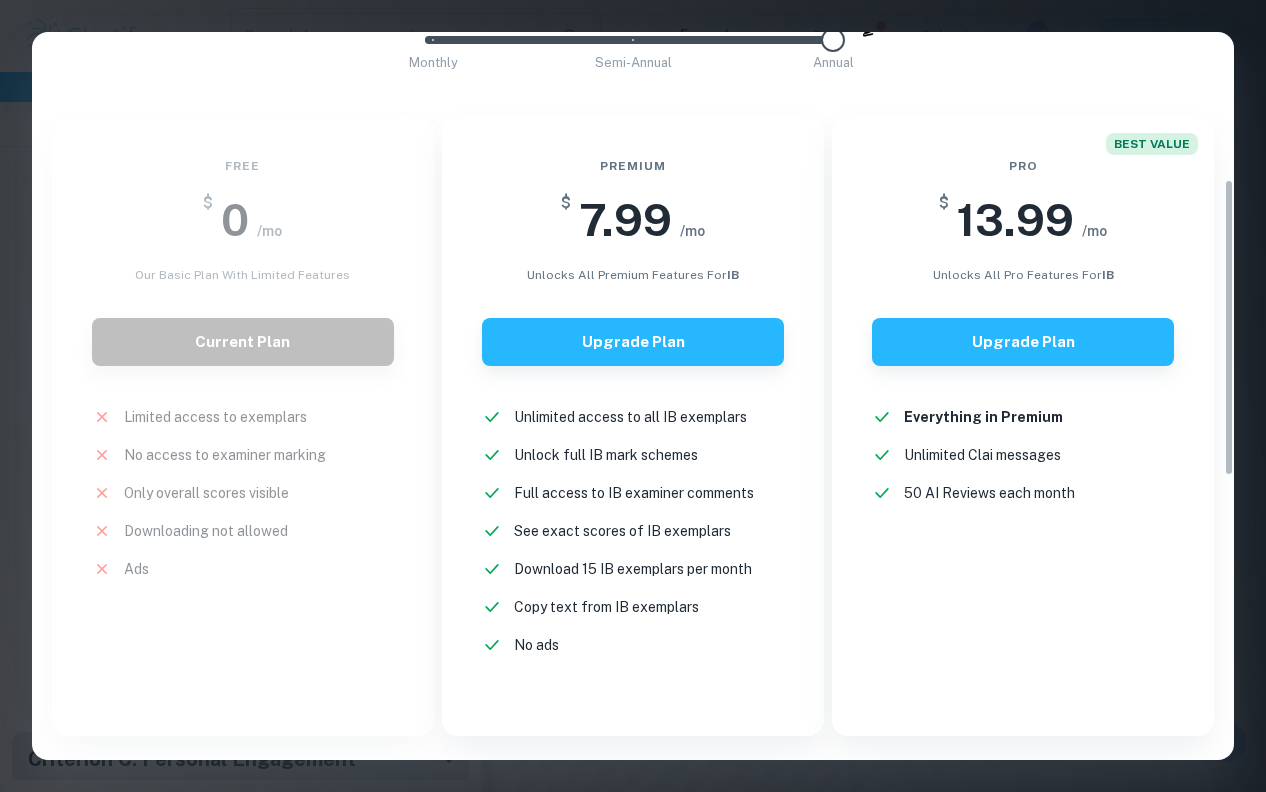 scroll, scrollTop: 357, scrollLeft: 0, axis: vertical 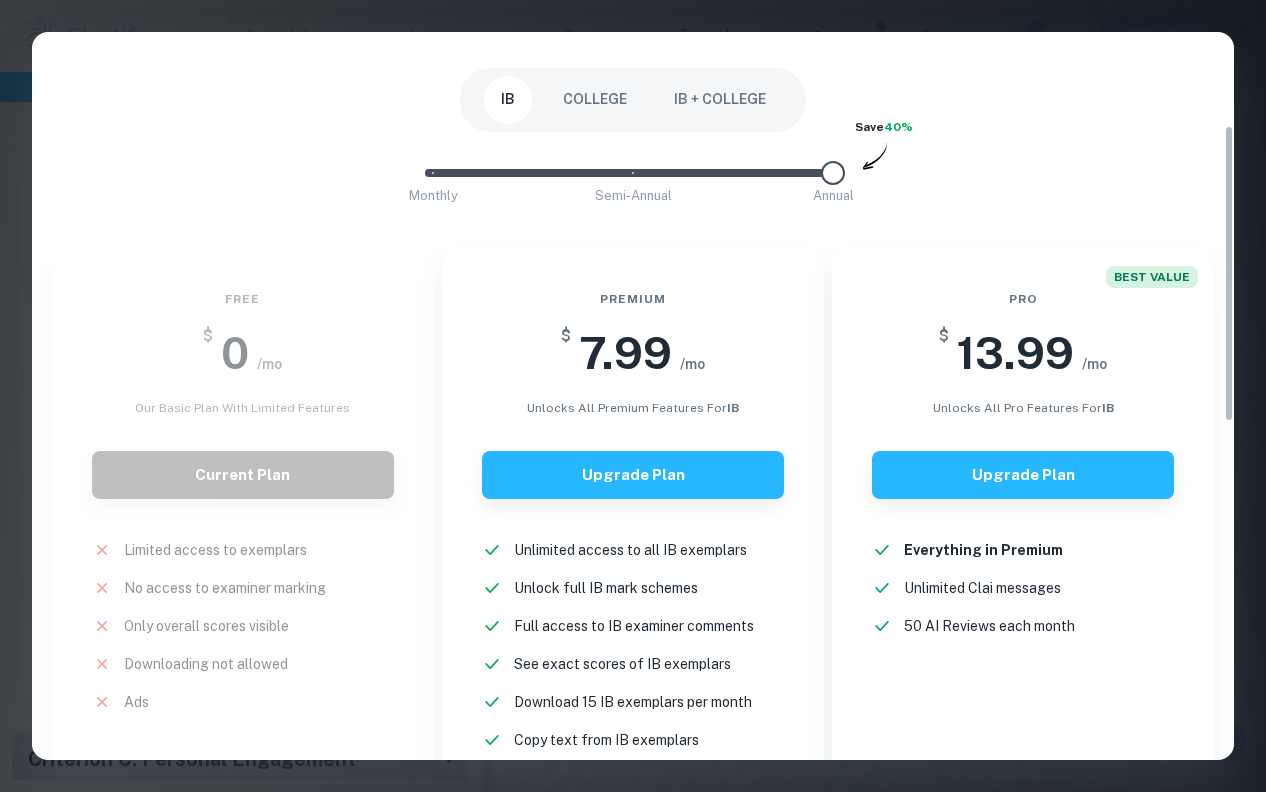 click on "Easily Ace Your IB Coursework & Crush College Essays with  Clastify Premium The quality of your education determines the success of your future. For a fraction of the cost of a tutor or prep course, you gain access to the same strategies and insights that have helped countless students ace their IB coursework and college applications. It's a small investment, with a potentially life-changing return. Moderated by ex-admission officers and official IB examiners with 10+ years of experience IB COLLEGE IB + COLLEGE Monthly Semi-Annual Annual Save  40% Free $ 0 /mo Our basic plan with limited features Current Plan Limited access to exemplars New! No access to examiner marking New! Only overall scores visible New! Downloading not allowed New! Ads New! Premium $ 7.99 /mo unlocks all premium features for  IB Upgrade Plan Unlimited access to all IB exemplars New! Unlock full IB mark schemes New! Full access to IB examiner comments New! See exact scores of IB exemplars New! Download 15 IB exemplars per month New! New!" at bounding box center [633, 396] 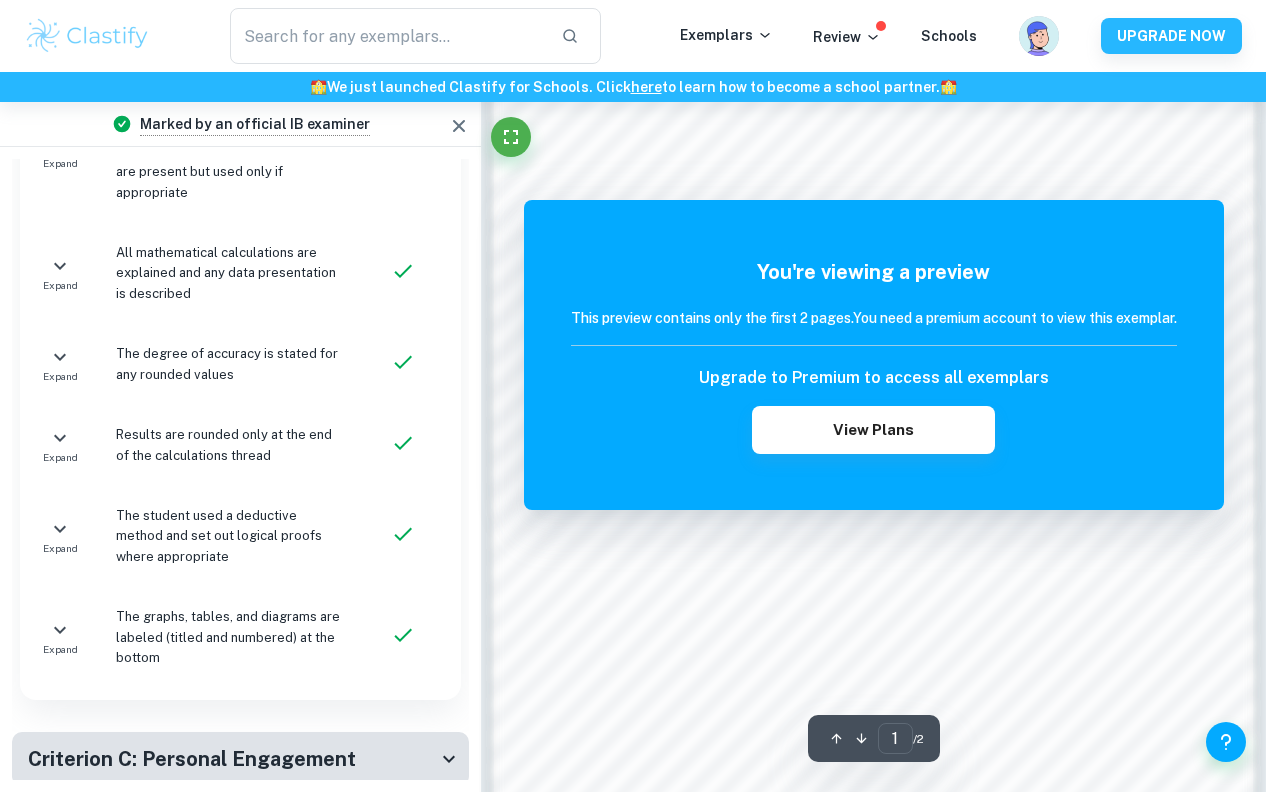 scroll, scrollTop: 1251, scrollLeft: 0, axis: vertical 